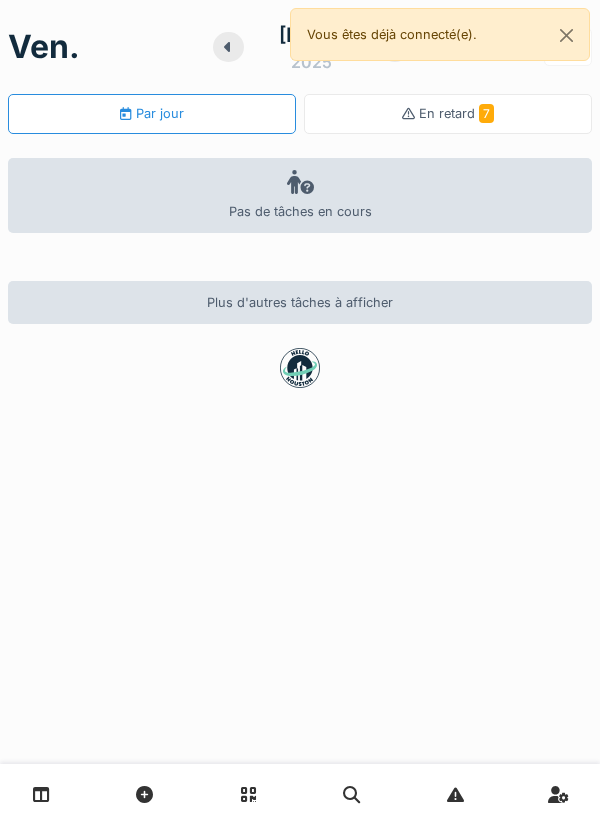 scroll, scrollTop: 0, scrollLeft: 0, axis: both 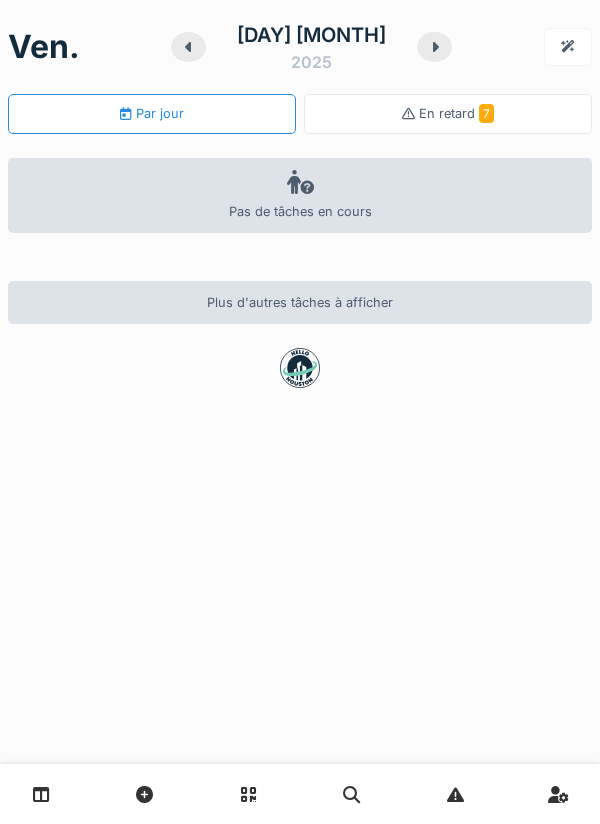 click 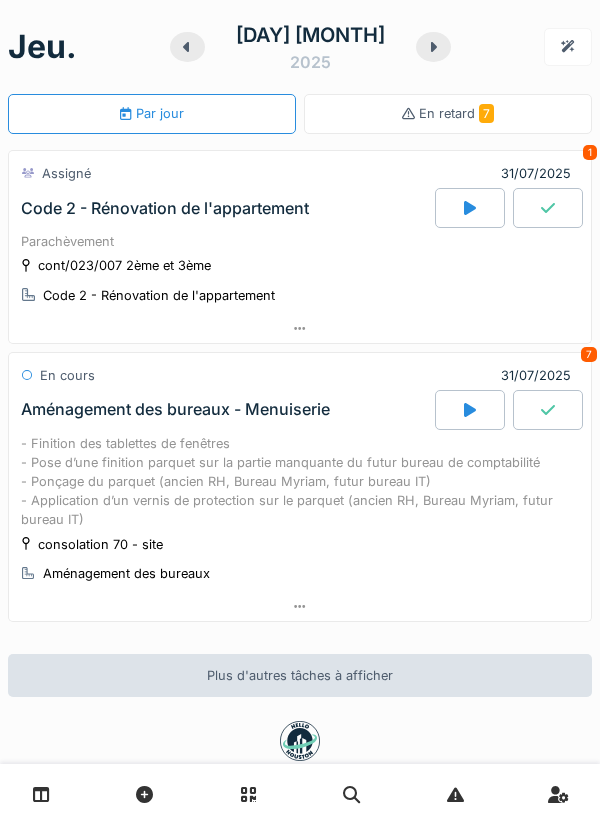 click at bounding box center (470, 208) 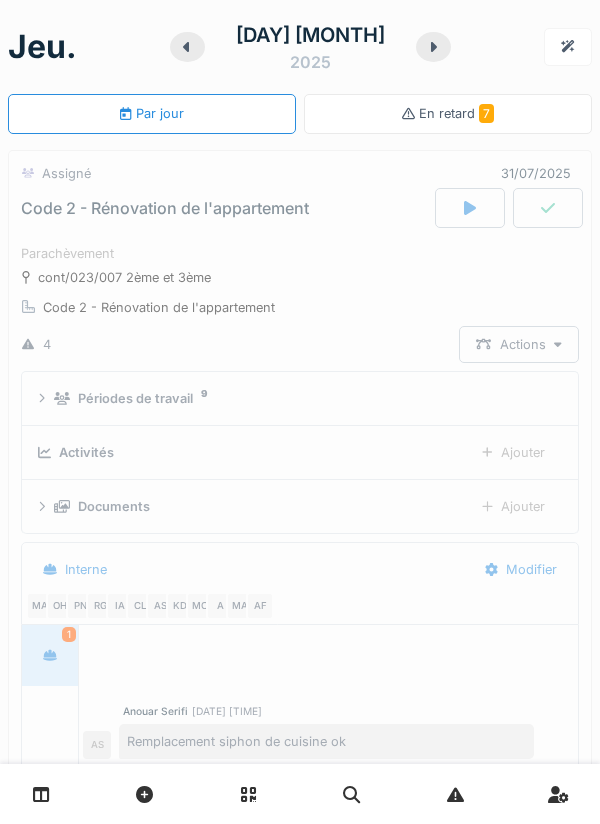 scroll, scrollTop: 70, scrollLeft: 0, axis: vertical 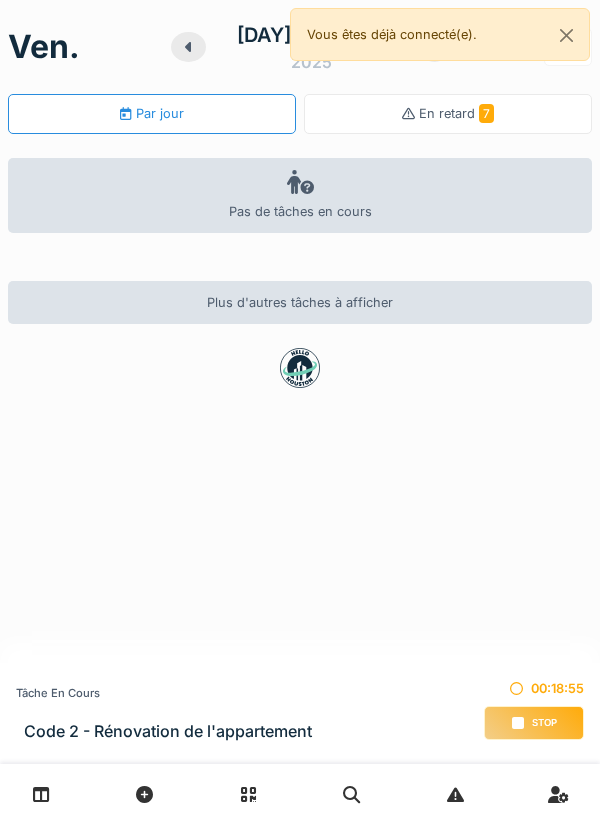 click 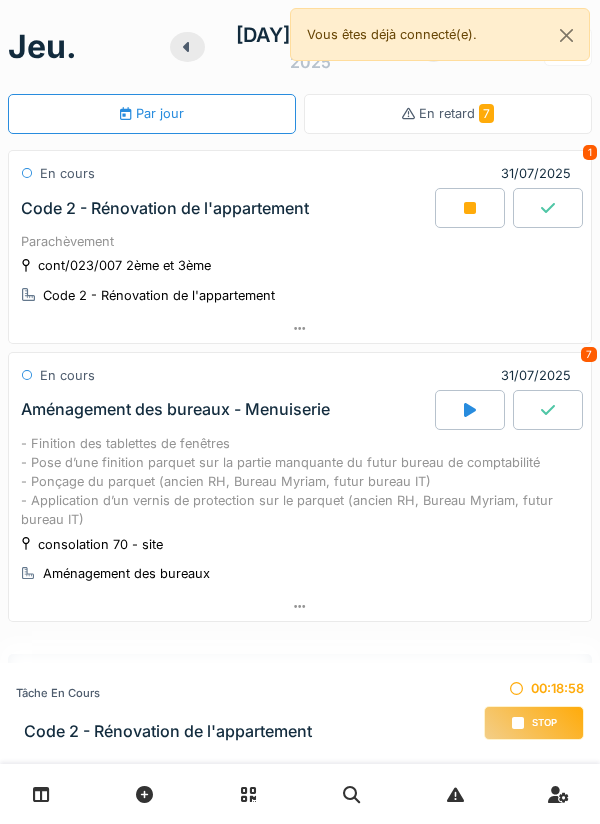 click on "cont/023/007 2ème et 3ème Code 2 - Rénovation de l'appartement" at bounding box center (300, 280) 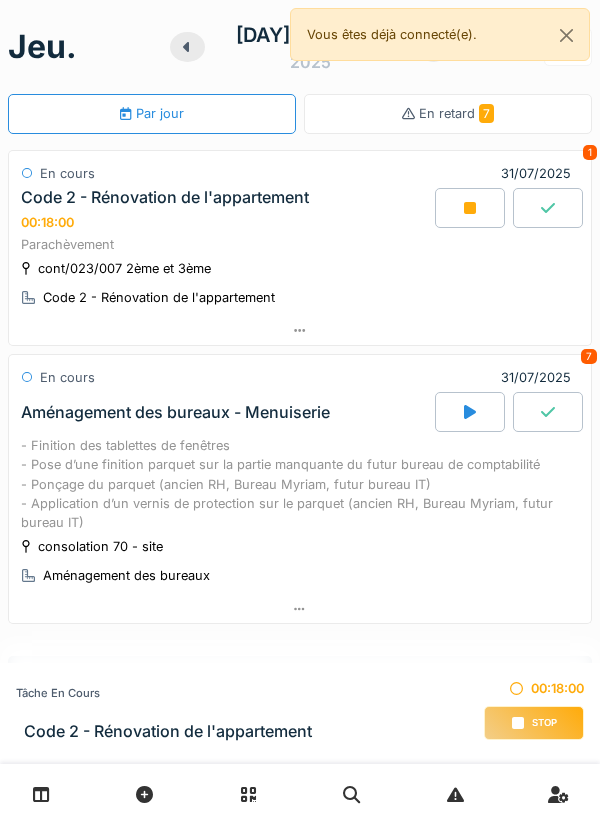 click on "cont/023/007 2ème et 3ème Code 2 - Rénovation de l'appartement" at bounding box center (300, 283) 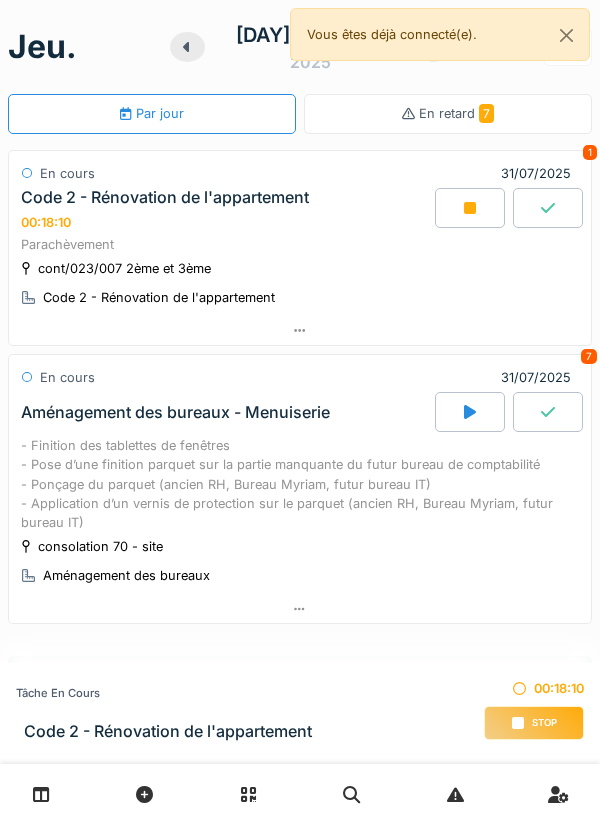 click on "cont/023/007 2ème et 3ème" at bounding box center [124, 268] 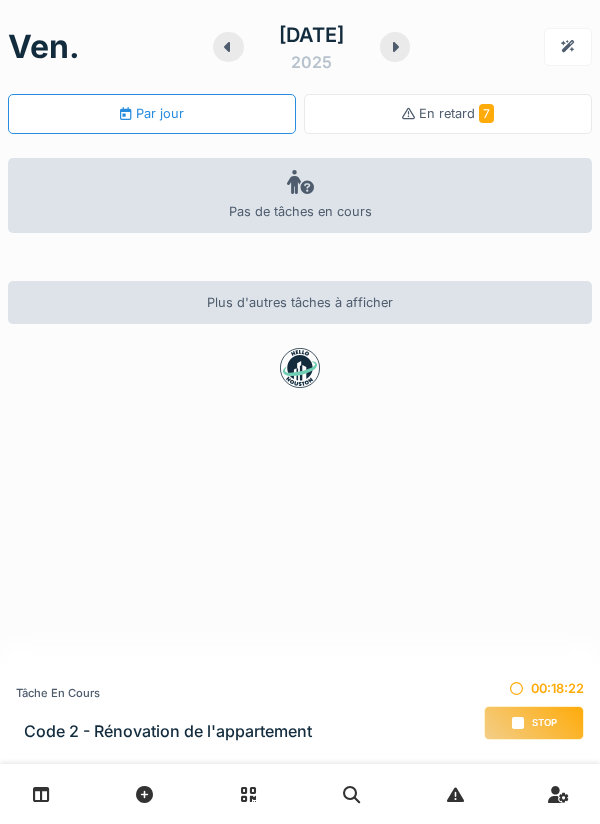 scroll, scrollTop: 0, scrollLeft: 0, axis: both 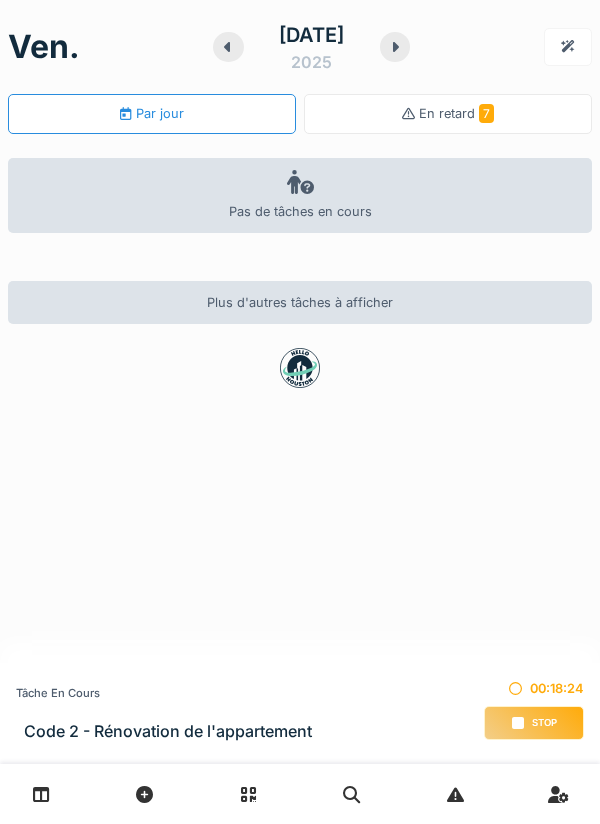 click 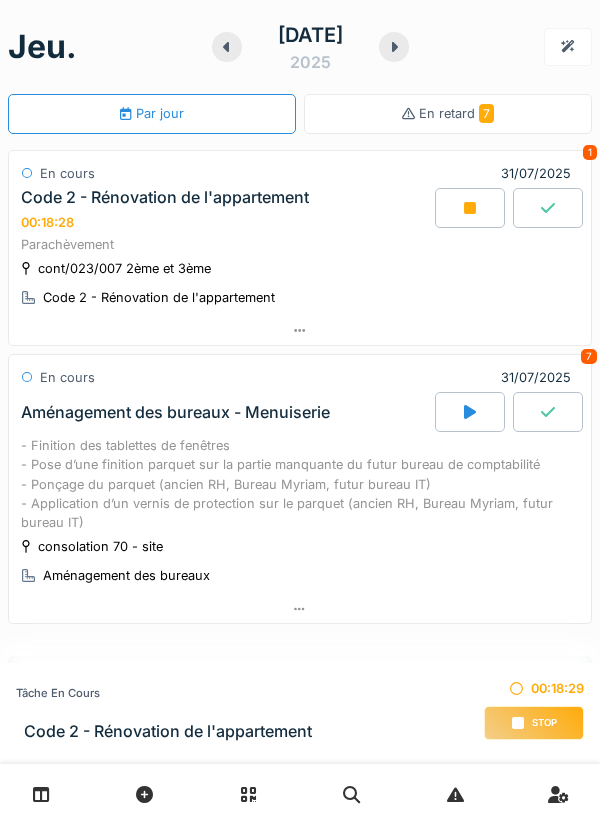 click on "cont/023/007 2ème et 3ème Code 2 - Rénovation de l'appartement" at bounding box center [300, 283] 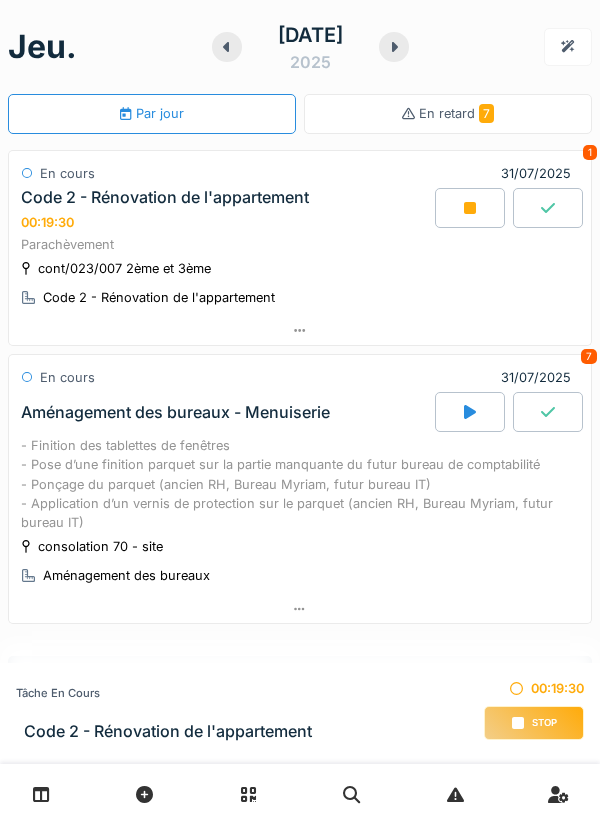 click on "cont/023/007 2ème et 3ème Code 2 - Rénovation de l'appartement" at bounding box center [300, 283] 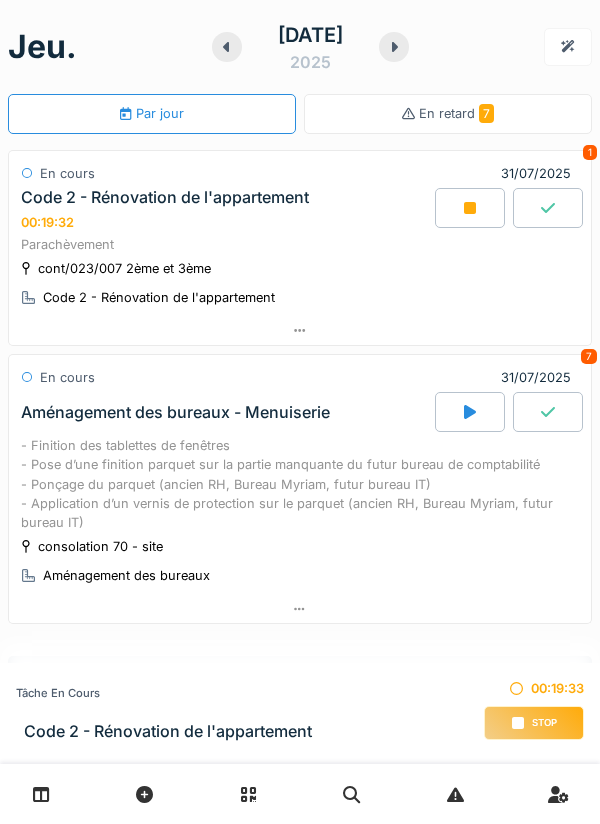 click on "cont/023/007 2ème et 3ème Code 2 - Rénovation de l'appartement" at bounding box center [300, 283] 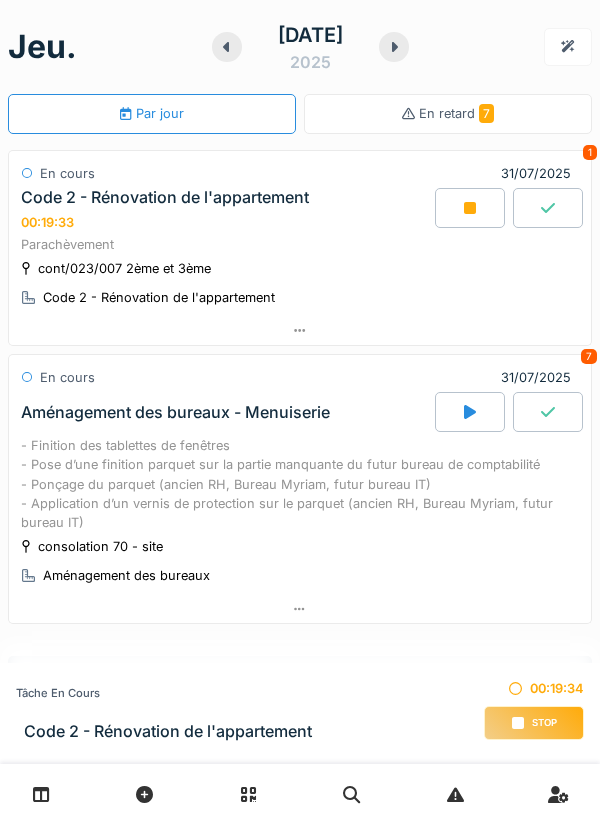 click on "cont/023/007 2ème et 3ème" at bounding box center [124, 268] 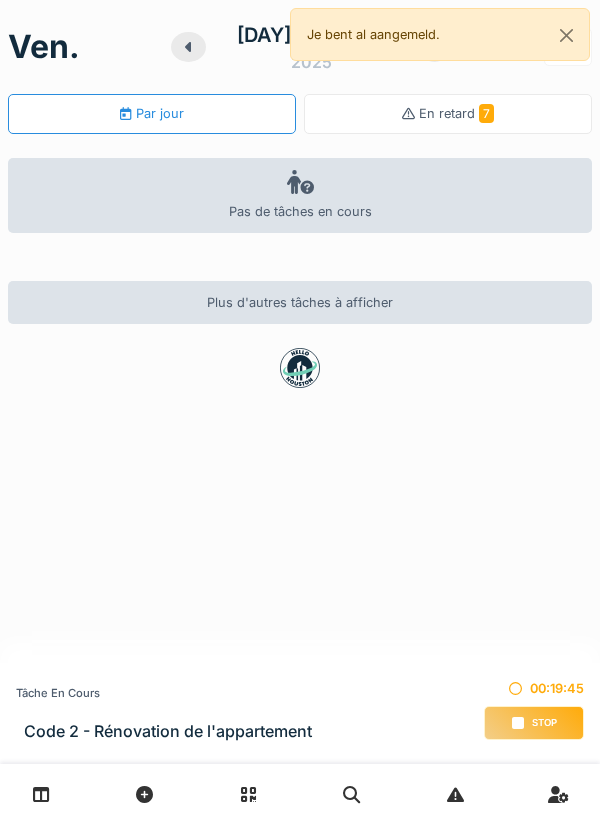 scroll, scrollTop: 0, scrollLeft: 0, axis: both 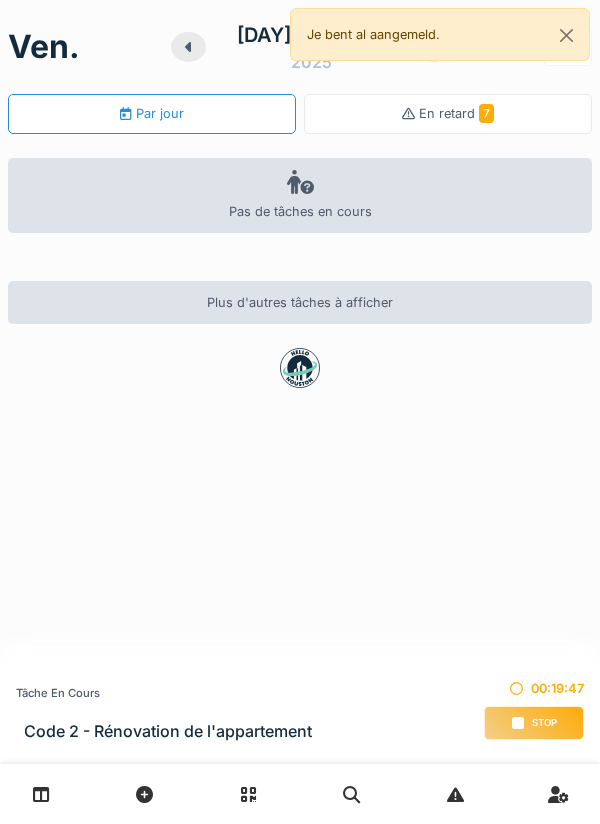 click 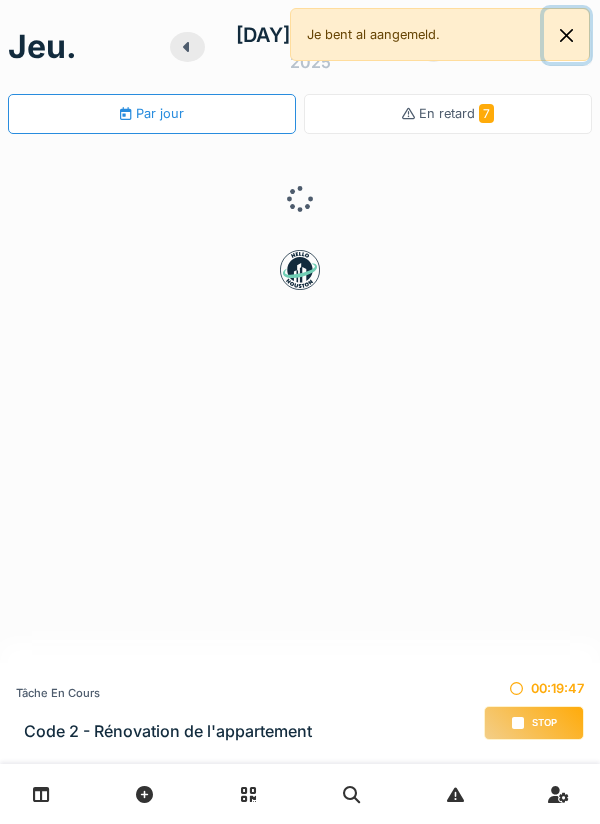 click at bounding box center [566, 35] 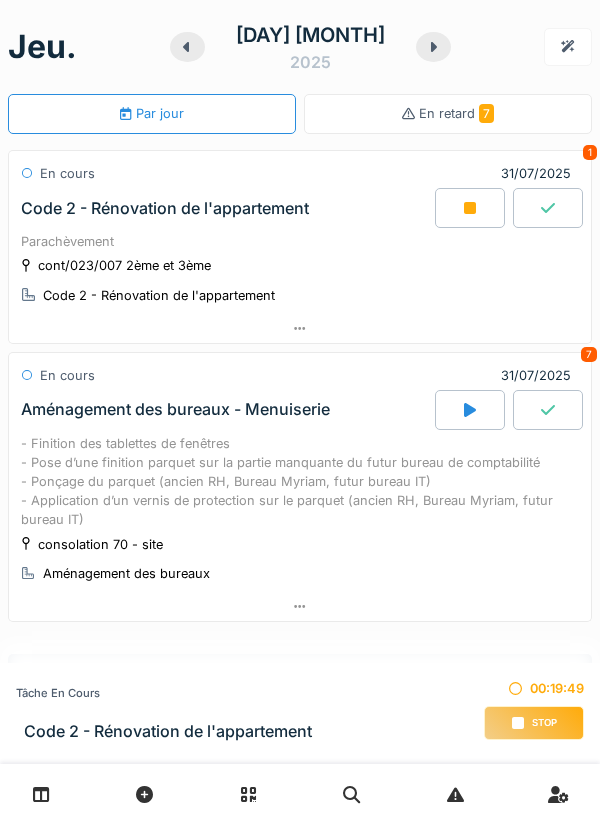 click on "Parachèvement" at bounding box center [300, 241] 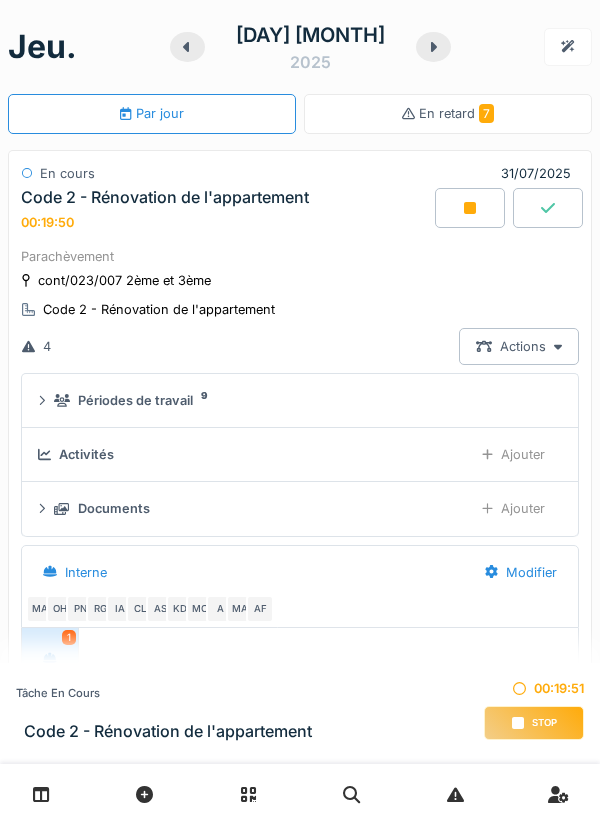 scroll, scrollTop: 70, scrollLeft: 0, axis: vertical 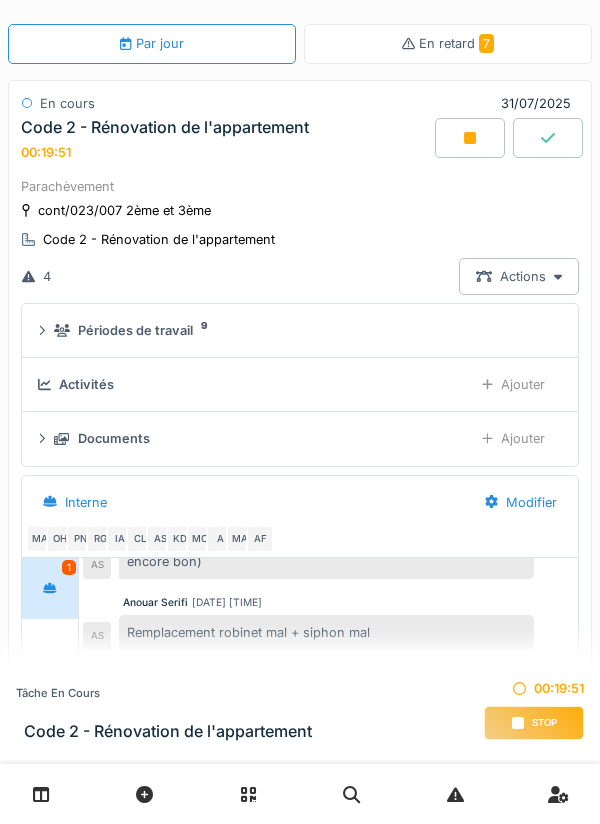 click on "Ajouter" at bounding box center (513, 384) 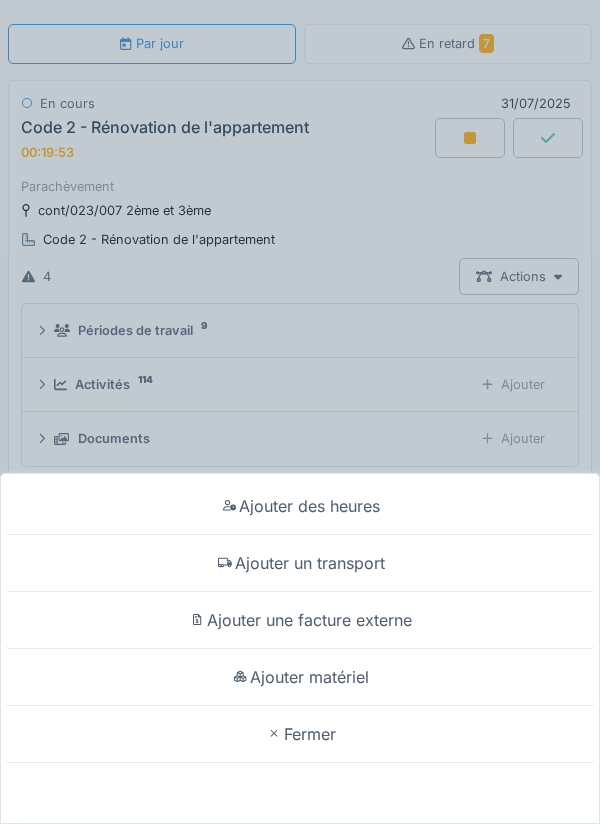 click on "Ajouter des heures Ajouter un transport Ajouter une facture externe Ajouter matériel Fermer" at bounding box center (300, 412) 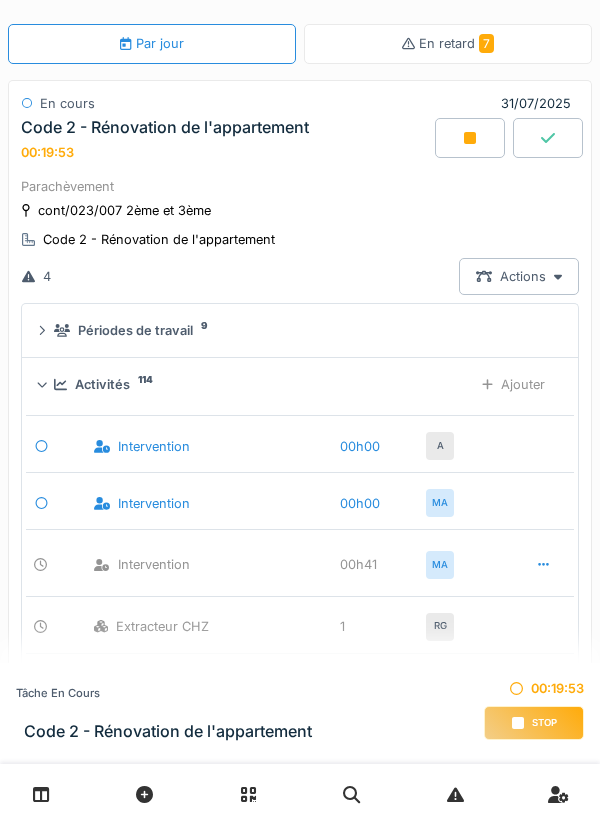click on "Périodes de travail 9" at bounding box center [304, 330] 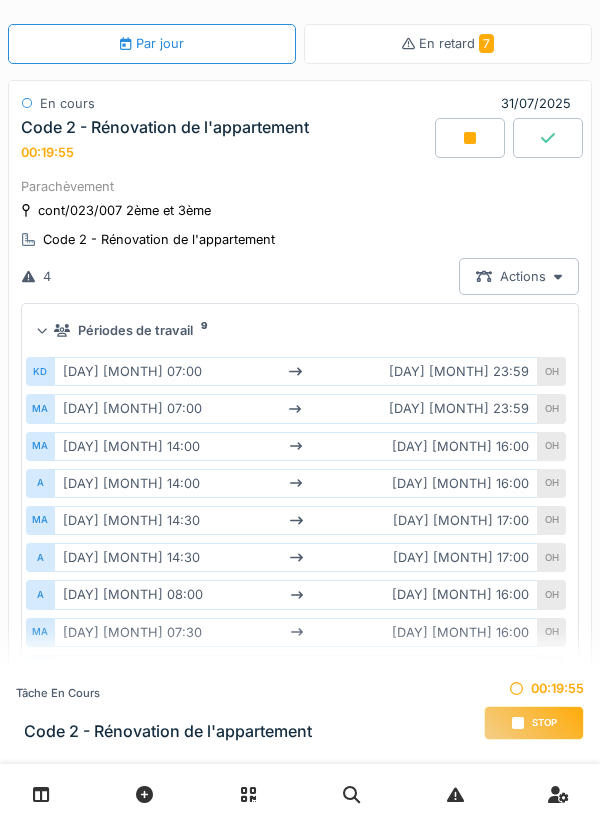click on "cont/023/007 2ème et 3ème Code 2 - Rénovation de l'appartement" at bounding box center (300, 225) 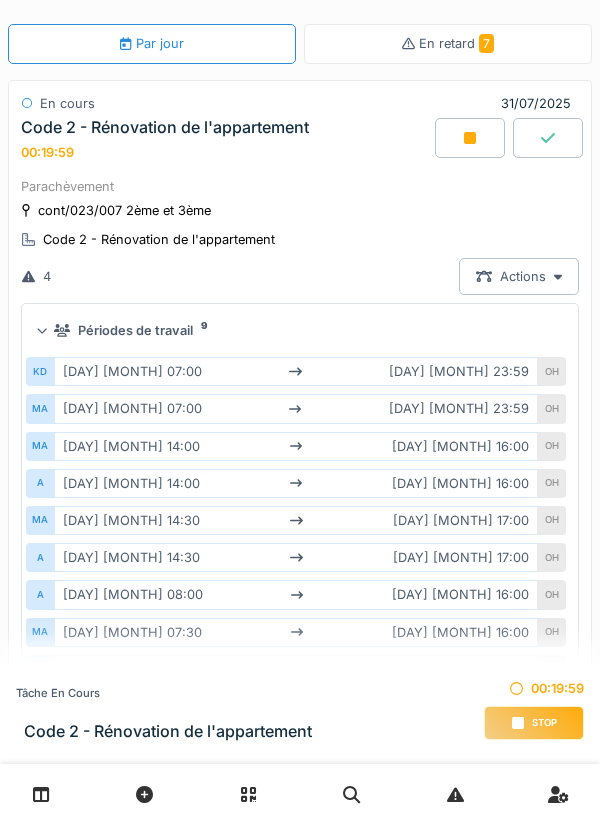 click on "Parachèvement" at bounding box center [300, 186] 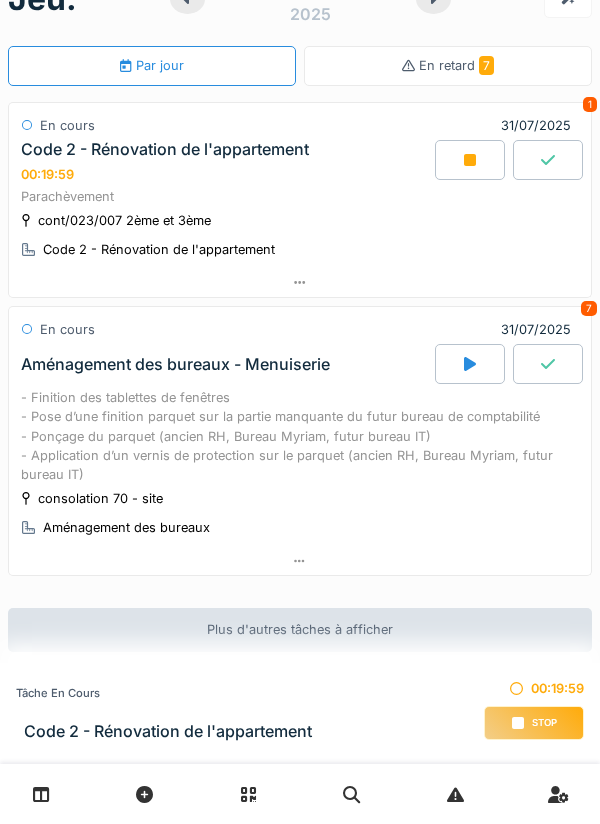 scroll, scrollTop: 47, scrollLeft: 0, axis: vertical 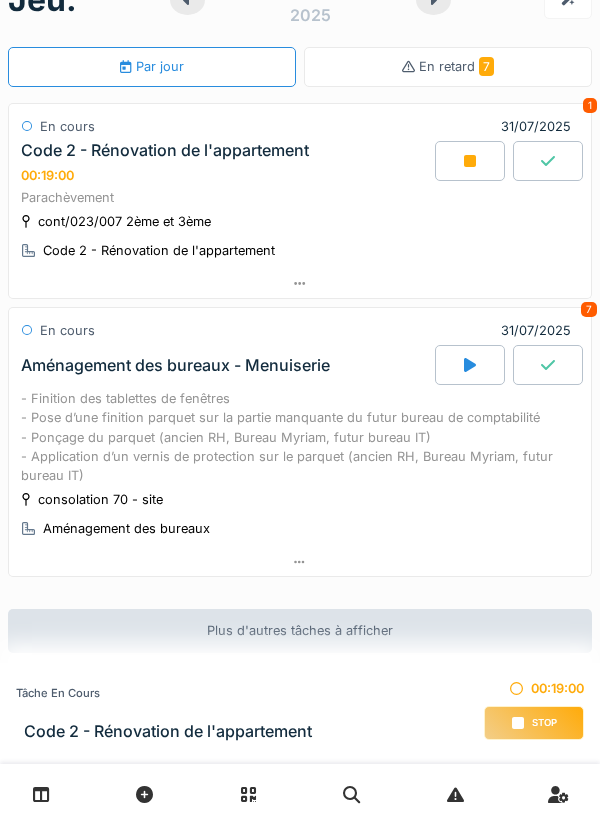 click on "cont/023/007 2ème et 3ème Code 2 - Rénovation de l'appartement" at bounding box center [300, 236] 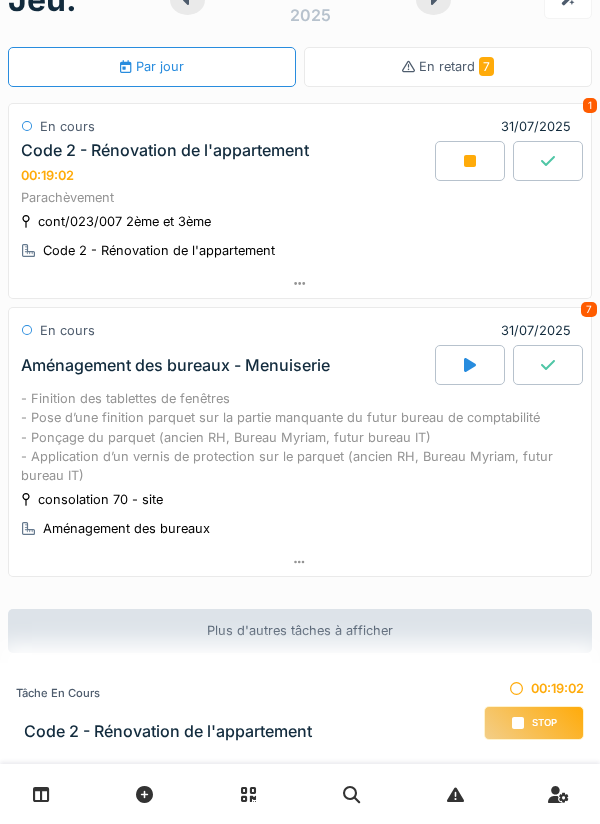 click on "cont/023/007 2ème et 3ème Code 2 - Rénovation de l'appartement" at bounding box center [300, 236] 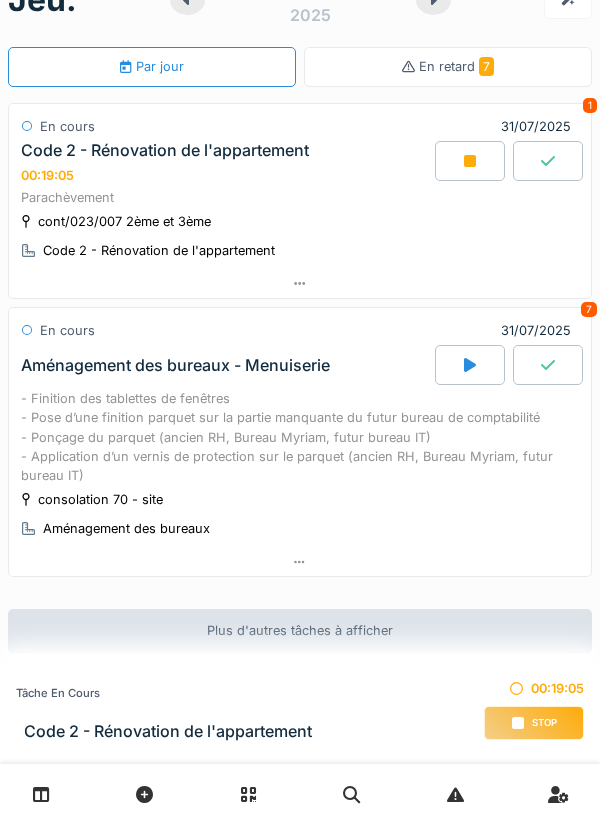 click on "cont/023/007 2ème et 3ème Code 2 - Rénovation de l'appartement" at bounding box center [300, 236] 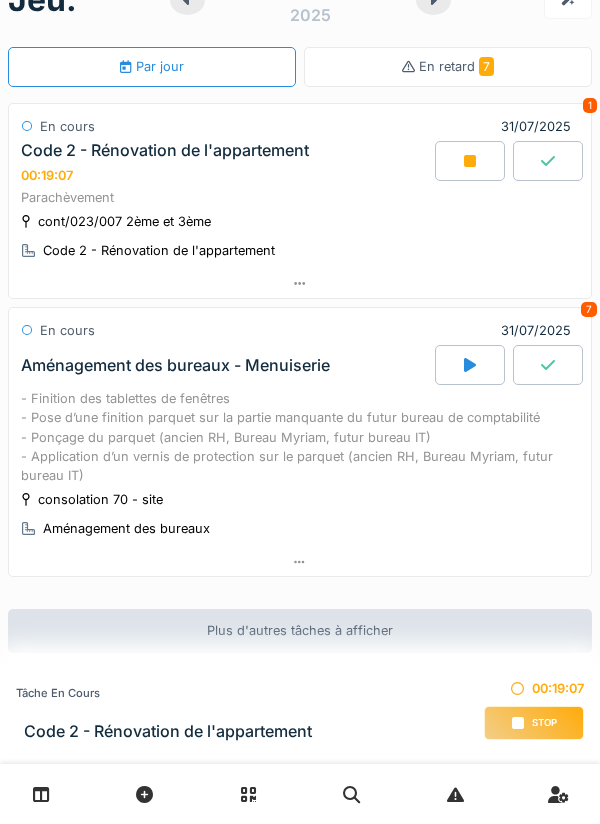 click on "Parachèvement" at bounding box center (300, 197) 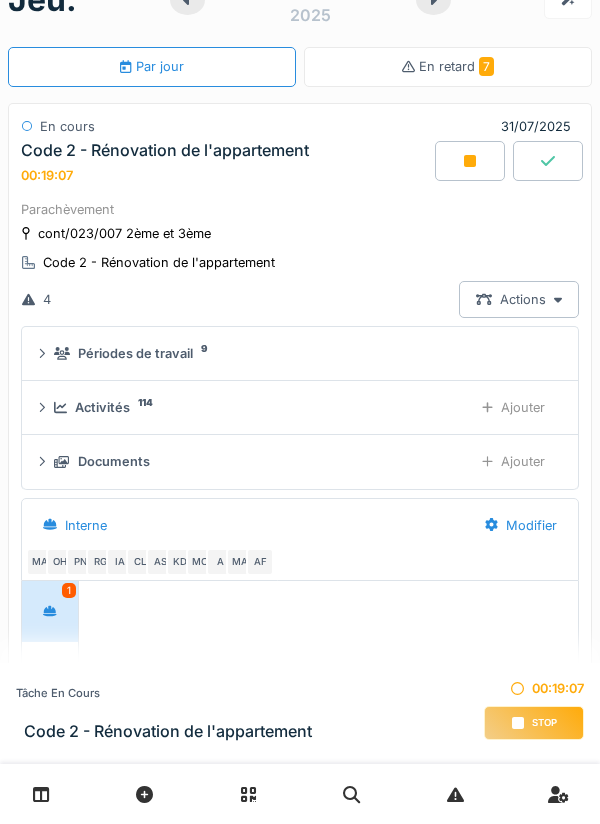 scroll, scrollTop: 70, scrollLeft: 0, axis: vertical 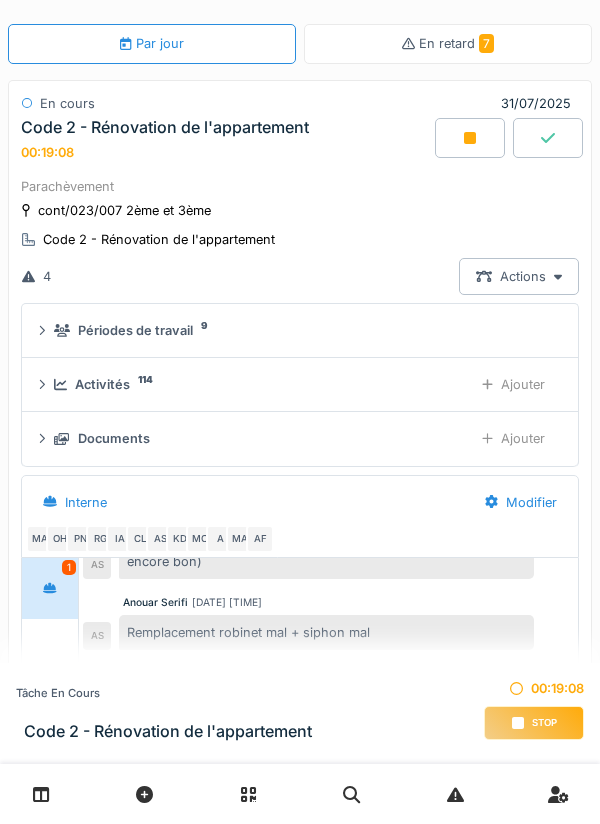 click on "Ajouter" at bounding box center (513, 438) 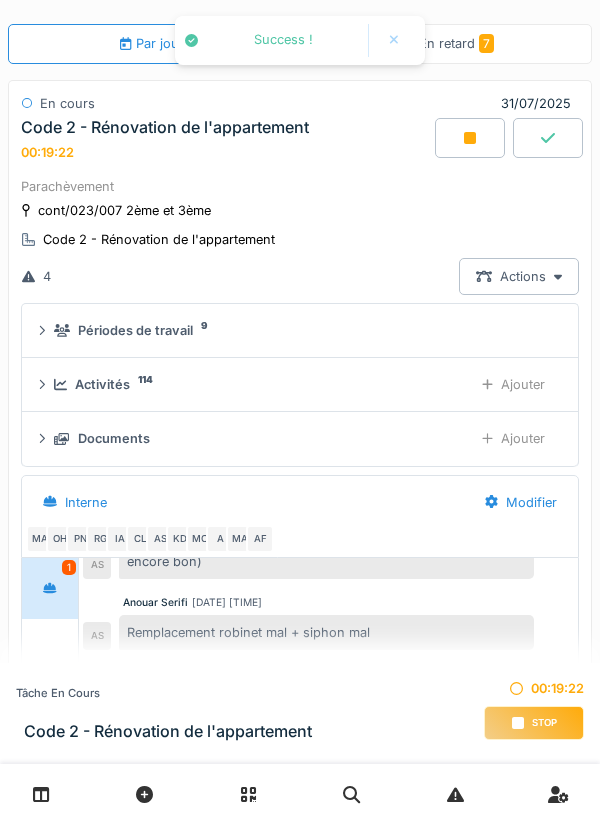 click on "Ajouter" at bounding box center (513, 384) 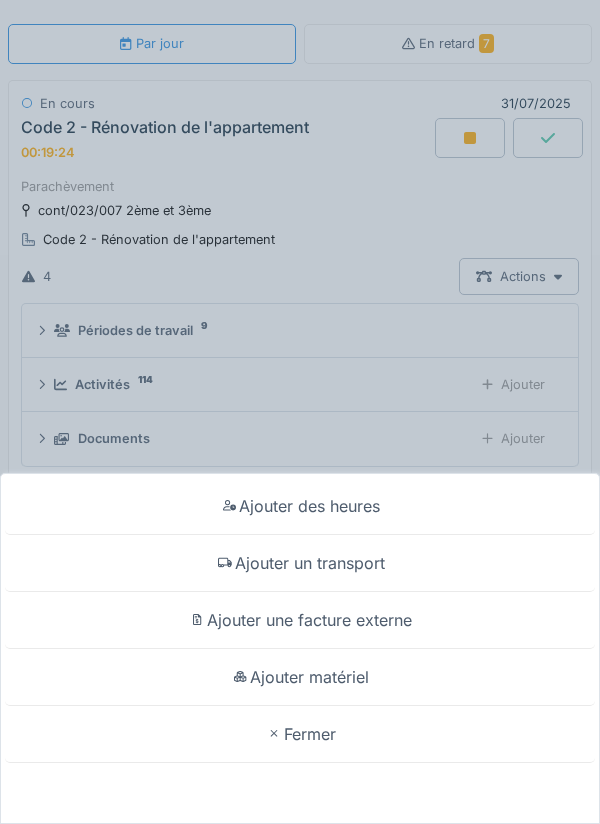 click on "Ajouter des heures Ajouter un transport Ajouter une facture externe Ajouter matériel Fermer" at bounding box center [300, 412] 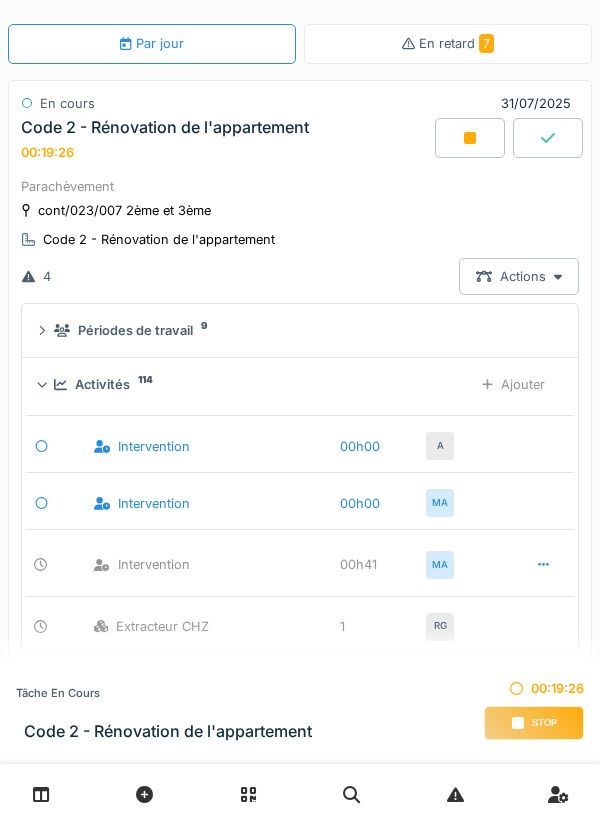 click on "Ajouter" at bounding box center (513, 384) 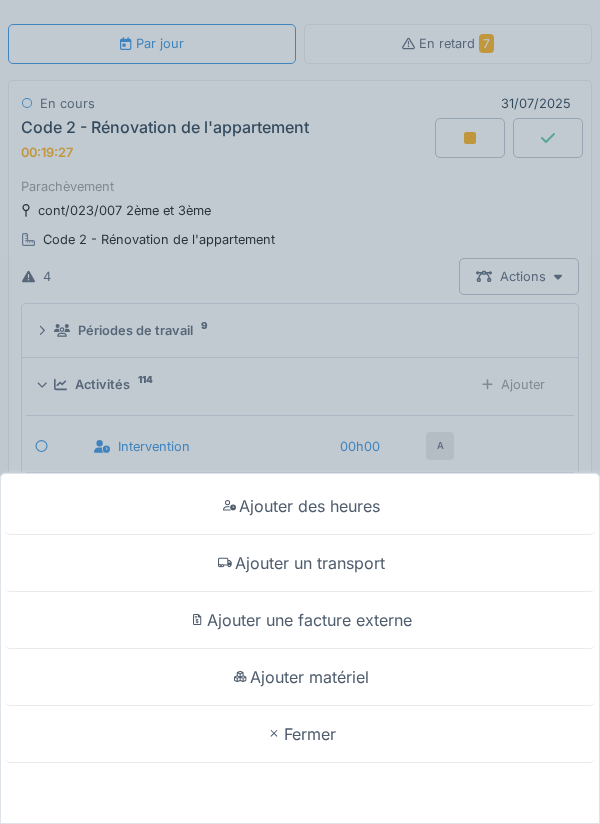click on "Ajouter des heures Ajouter un transport Ajouter une facture externe Ajouter matériel Fermer" at bounding box center [300, 412] 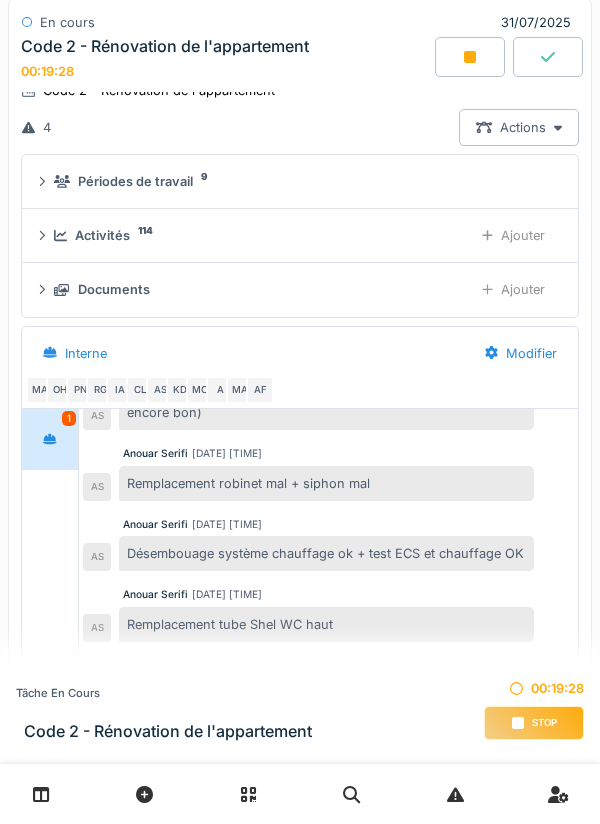 scroll, scrollTop: 254, scrollLeft: 0, axis: vertical 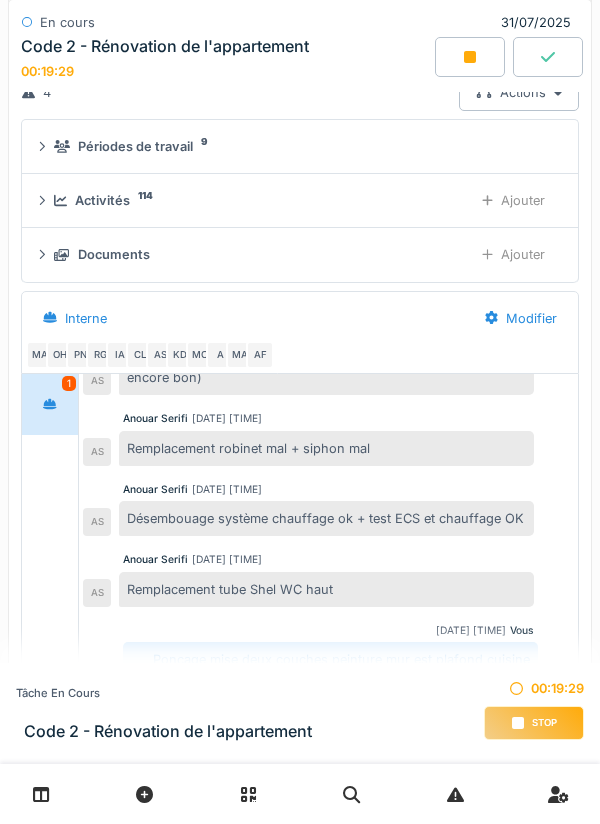 click on "Ajouter" at bounding box center [513, 254] 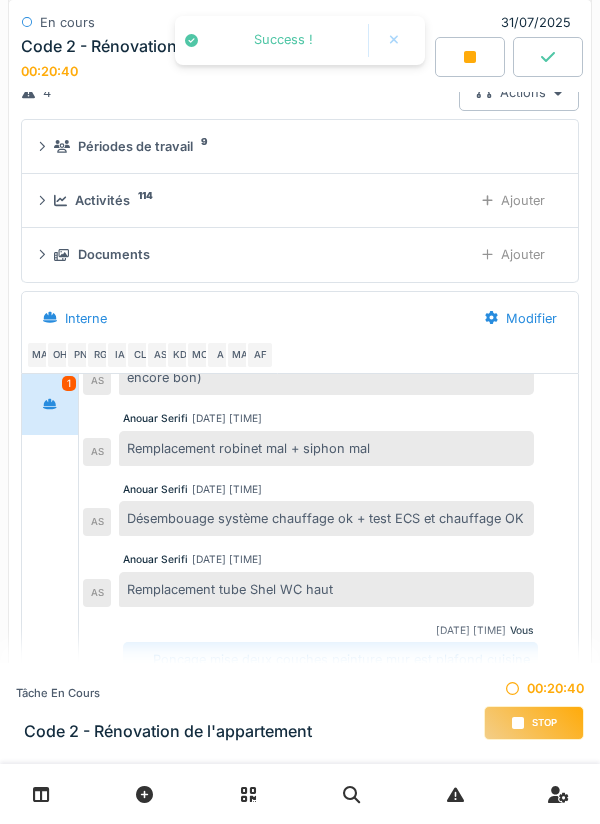 click on "Ajouter" at bounding box center (513, 254) 